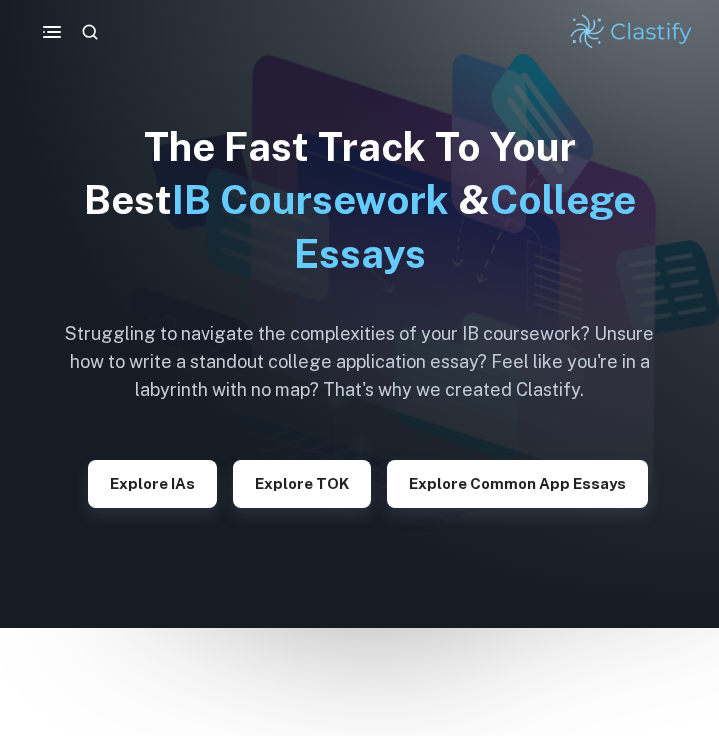 scroll, scrollTop: 0, scrollLeft: 0, axis: both 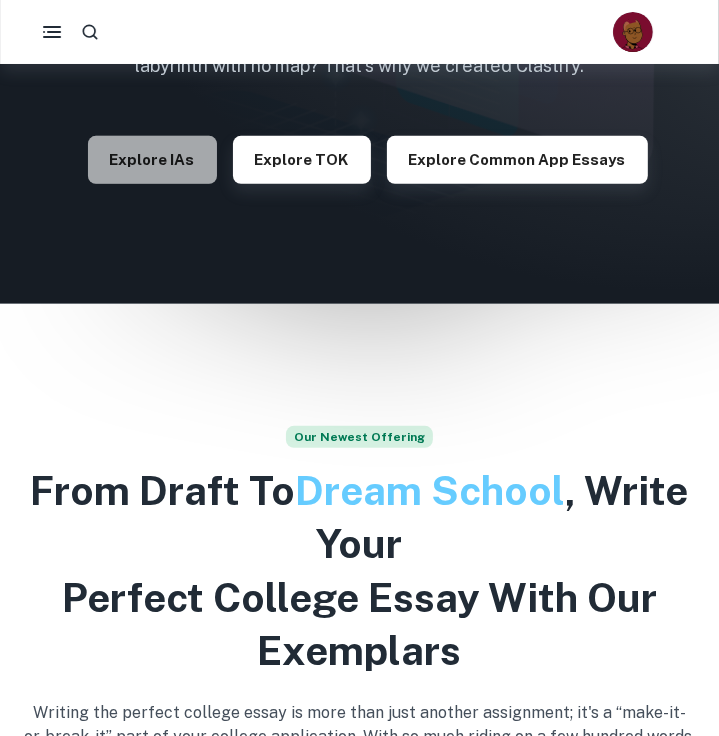 click on "Explore IAs" at bounding box center (152, 160) 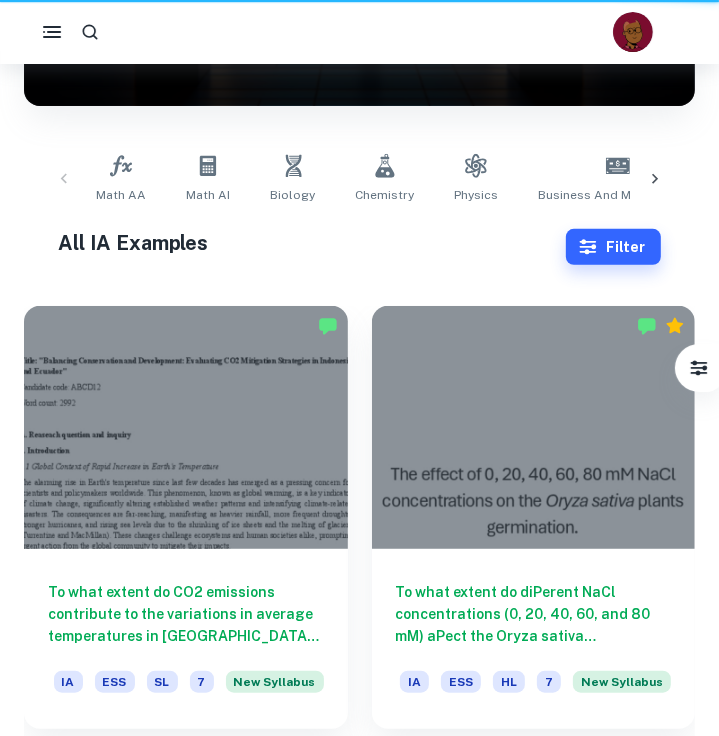 scroll, scrollTop: 0, scrollLeft: 0, axis: both 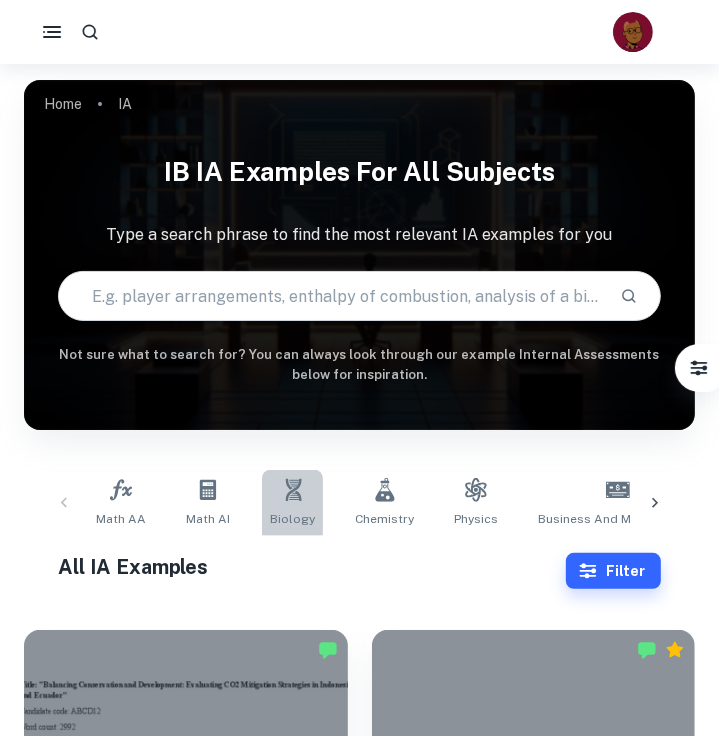 click 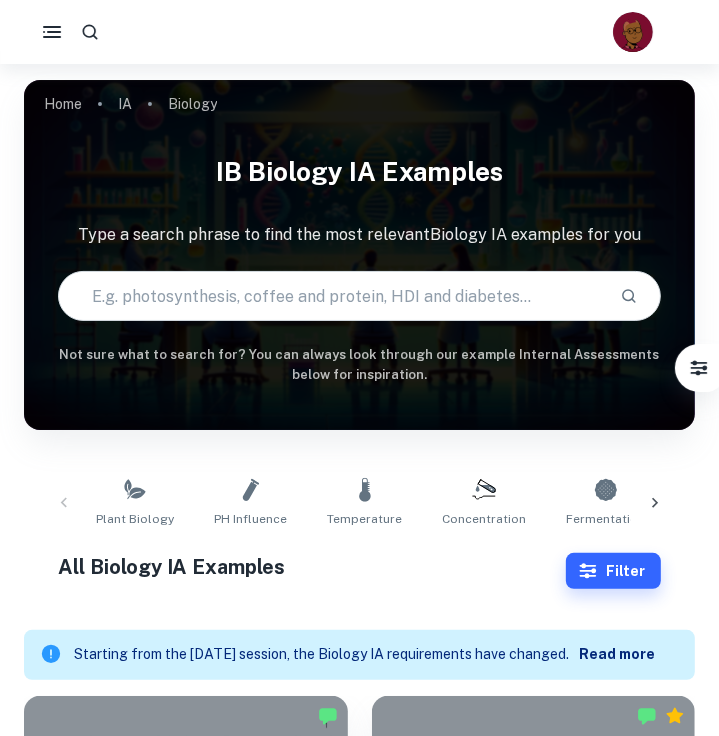 scroll, scrollTop: 266, scrollLeft: 0, axis: vertical 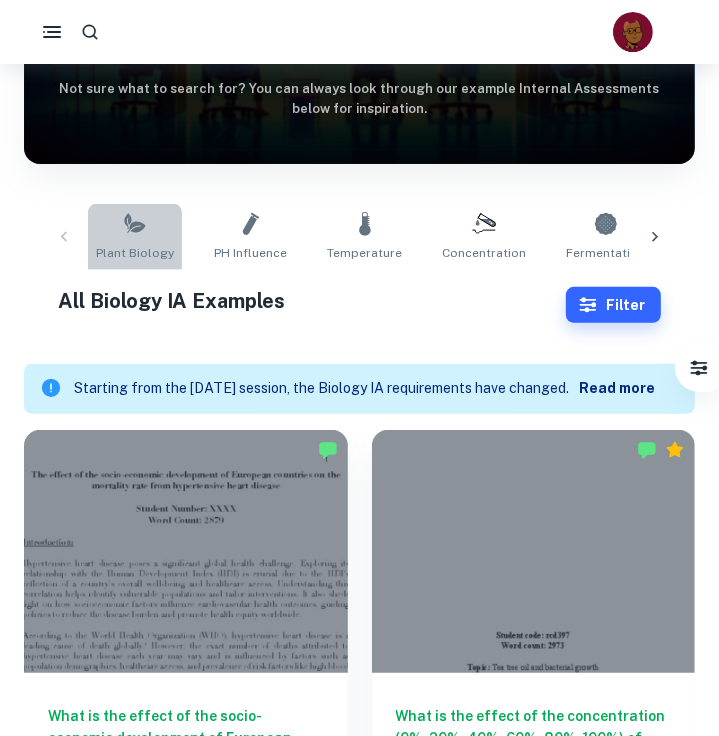 click 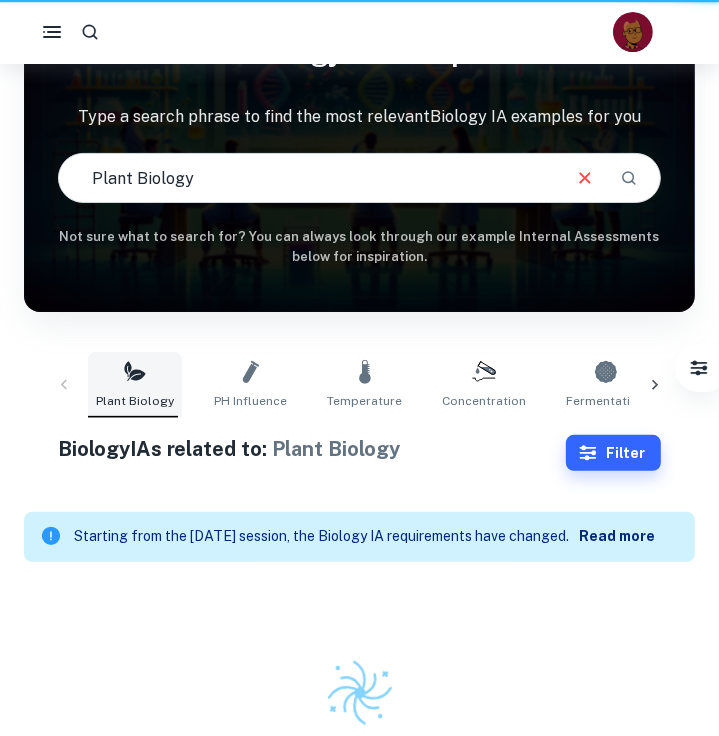 scroll, scrollTop: 0, scrollLeft: 0, axis: both 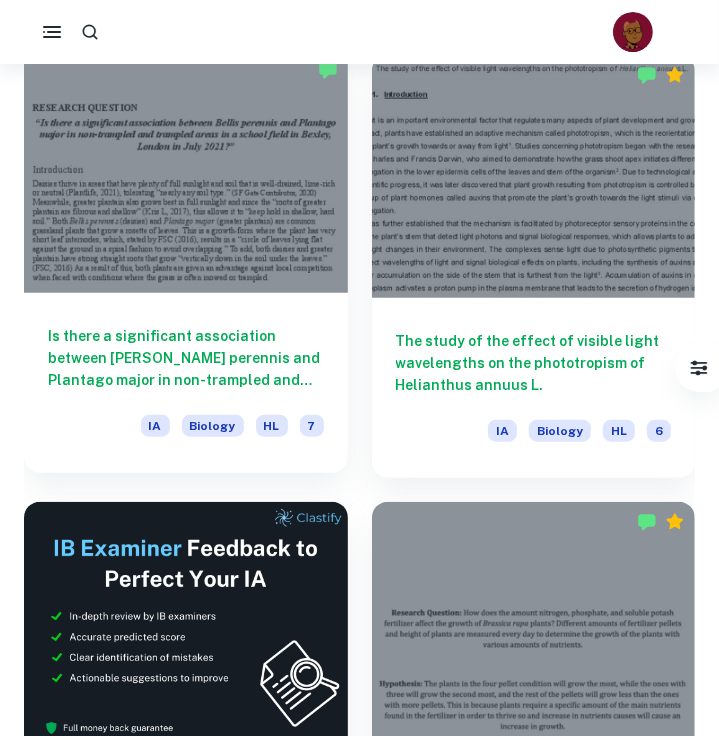 click on "Is there a significant association between [PERSON_NAME] perennis and Plantago major in non-trampled and trampled areas in a school field in [GEOGRAPHIC_DATA], [GEOGRAPHIC_DATA] in [DATE]?" at bounding box center [186, 358] 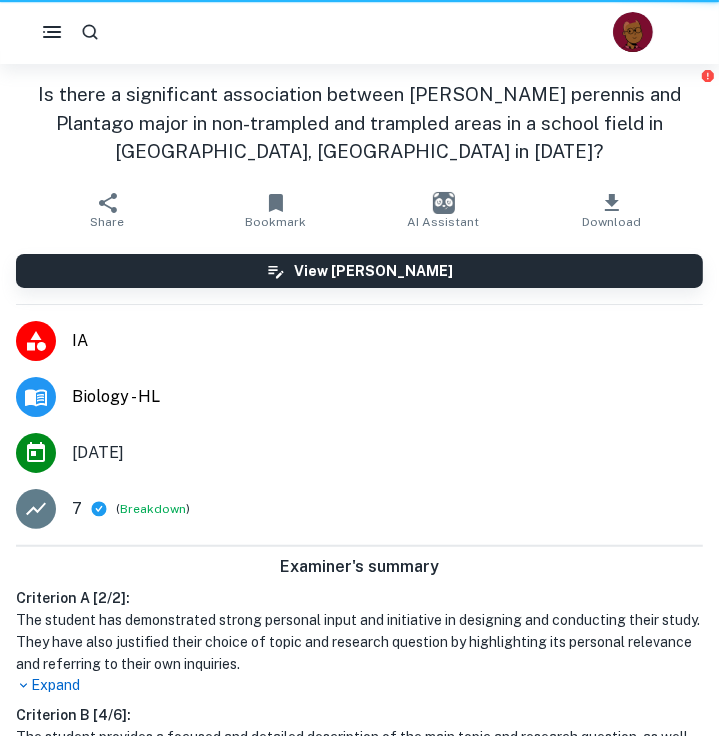 scroll, scrollTop: 0, scrollLeft: 0, axis: both 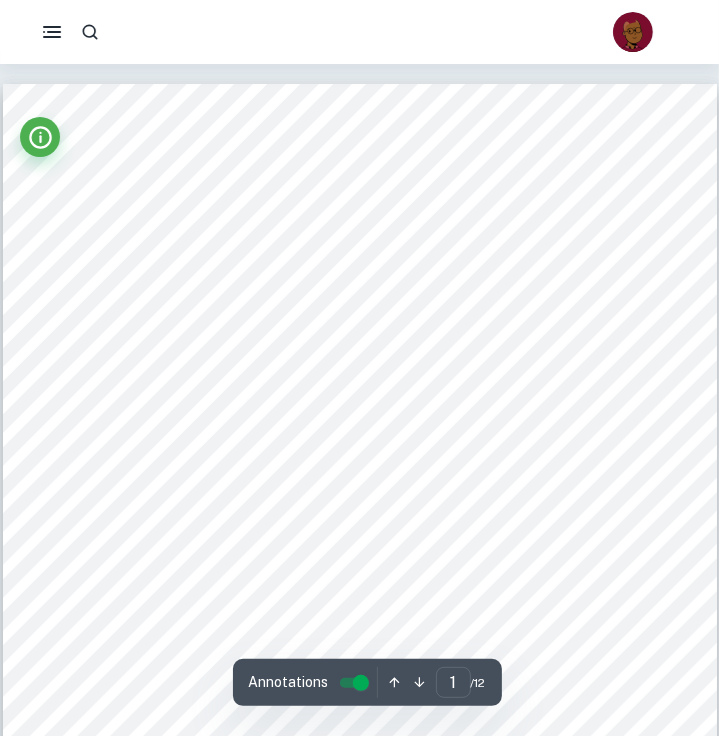 drag, startPoint x: 204, startPoint y: 339, endPoint x: 82, endPoint y: 477, distance: 184.19554 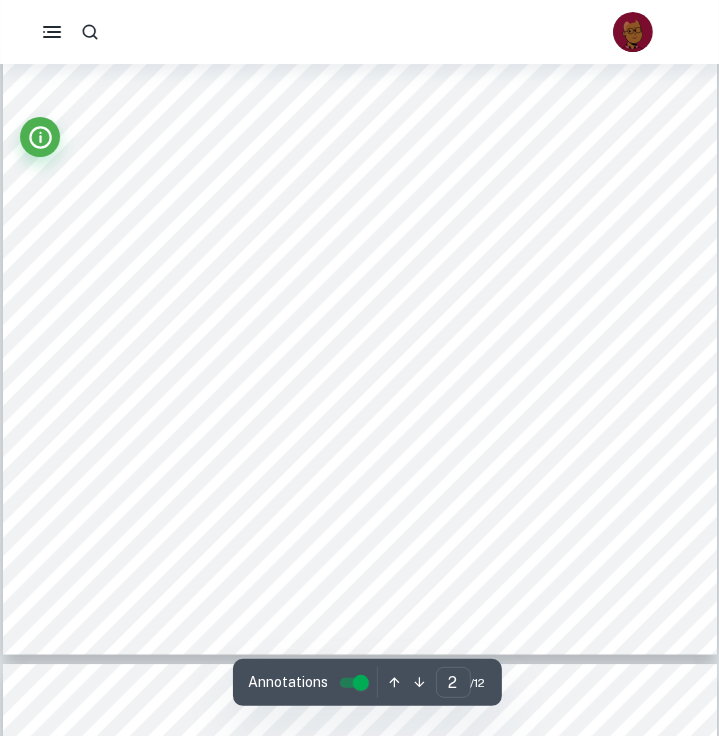 scroll, scrollTop: 1557, scrollLeft: 0, axis: vertical 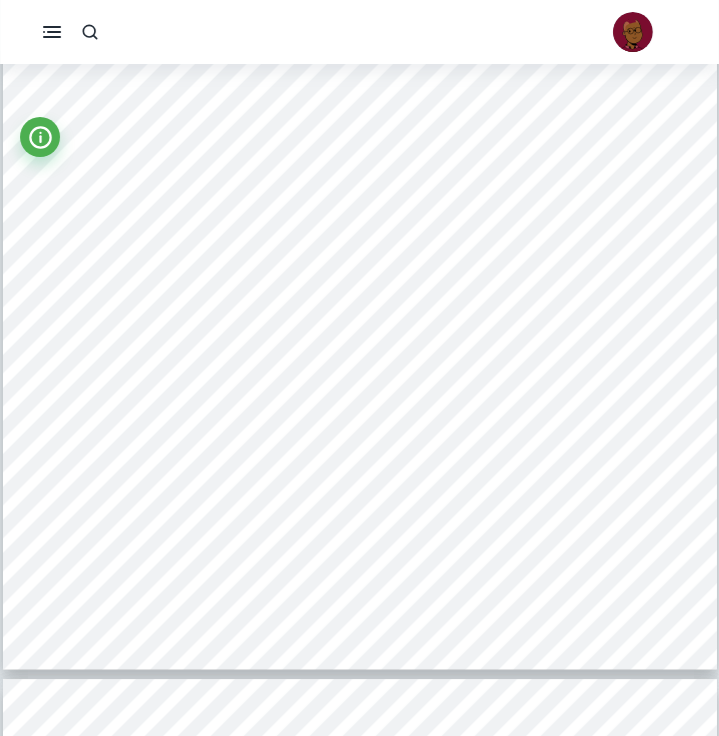 click on "Hypothesis I predict that within trampled areas, daisies and greater plantain will appear more often together than in non-trampled areas, as they share the same ecological niche. This is due to the idea that daisies and greater plantain have adapted to being trampled on, and so thrive better in trampled areas, where a lot of other biodiversity may fail to. Therefore, there is a high likelihood that both species will show a negative association through niche differentiation, which entails resource partitioning, where they share resources and coexist in the same ecological niche. Moreover, in trampled areas with less biodiversity, there is less competition between the daisies and greater plantain, meaning that they may occur often together because of this. However, in non-trampled areas, where biodiversity thrives, daisies and greater plantain may not be found together, due to competition from other plants in an area where the growth is not threatened by trampling. The area could exhibit competition in" at bounding box center (360, 166) 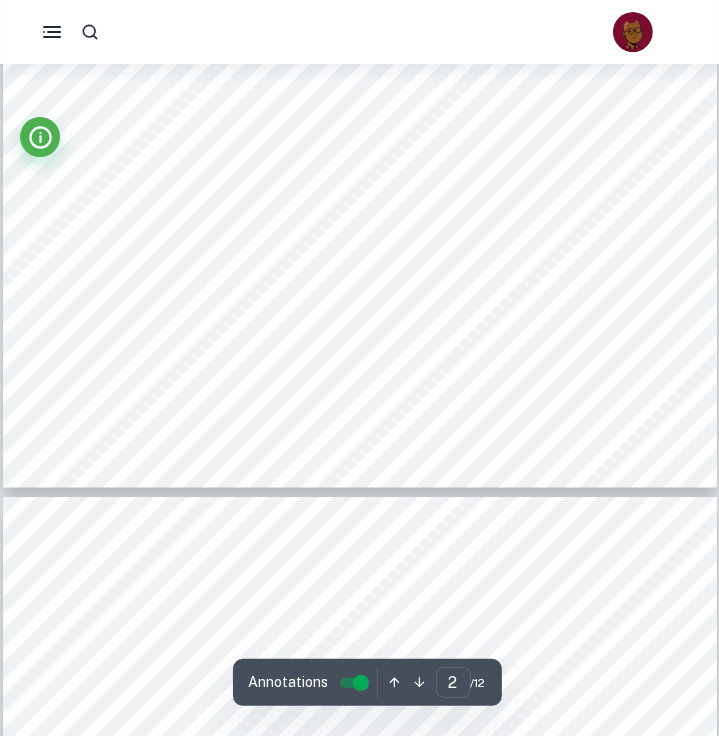 scroll, scrollTop: 1696, scrollLeft: 0, axis: vertical 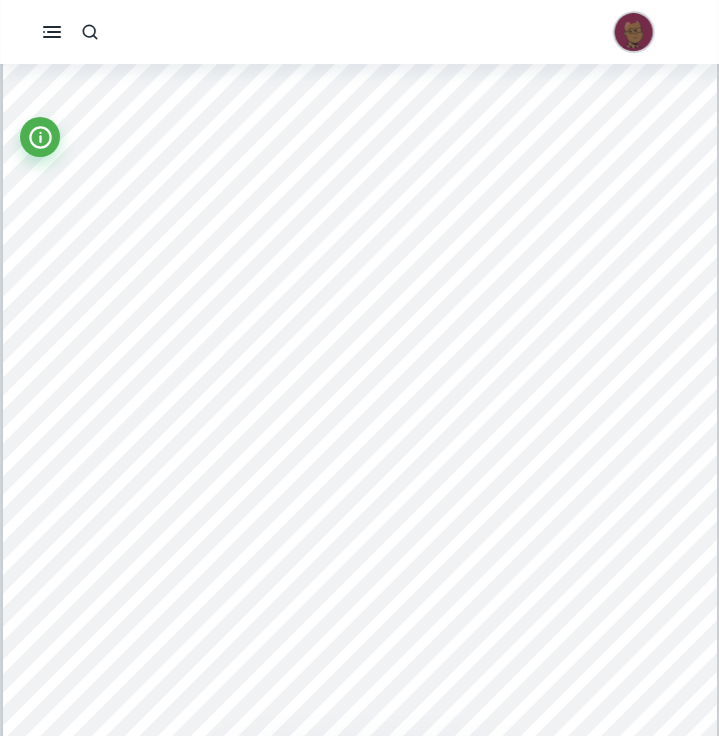 click 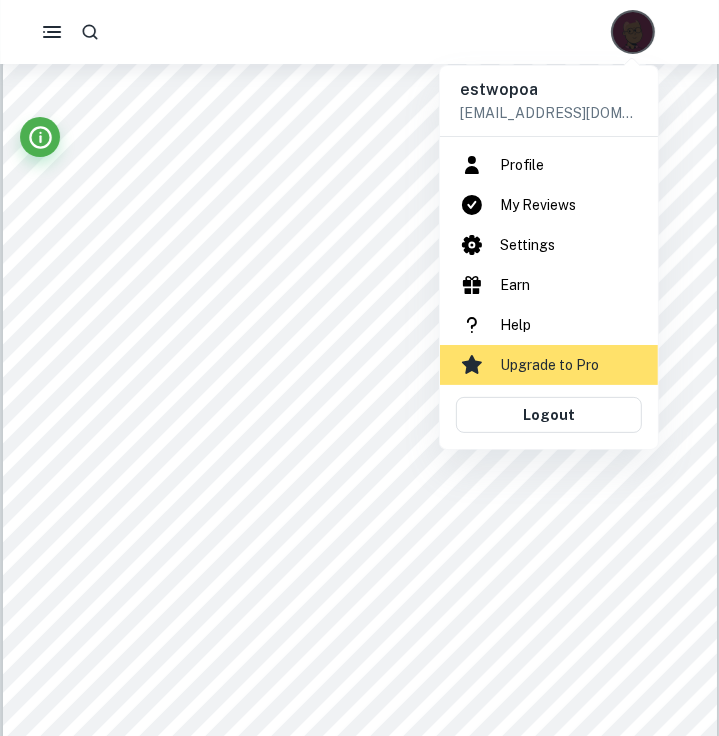 click at bounding box center [359, 368] 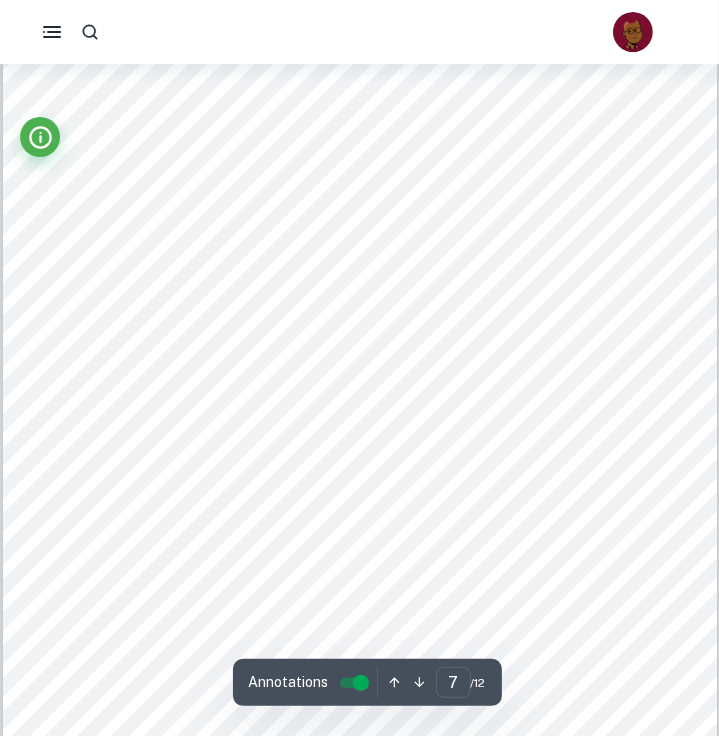 scroll, scrollTop: 6560, scrollLeft: 0, axis: vertical 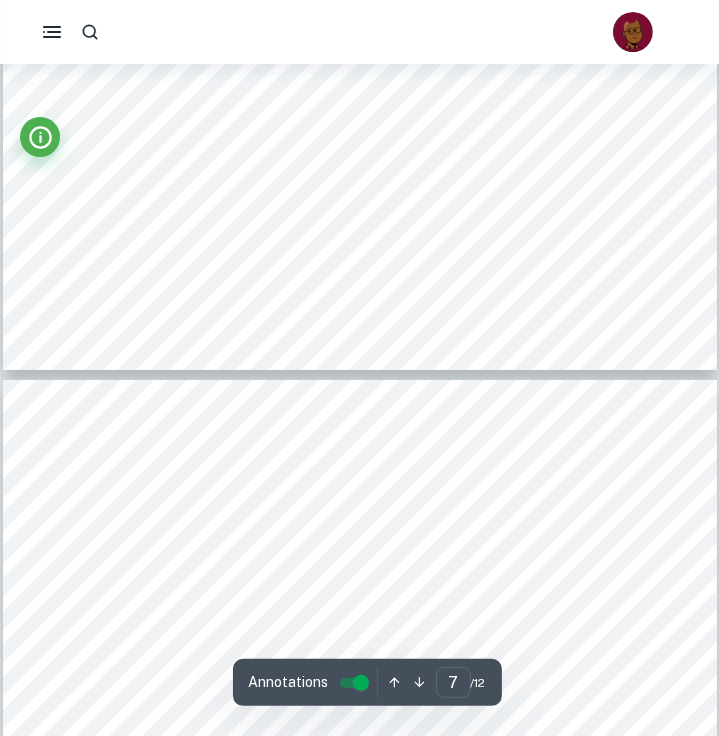 type on "8" 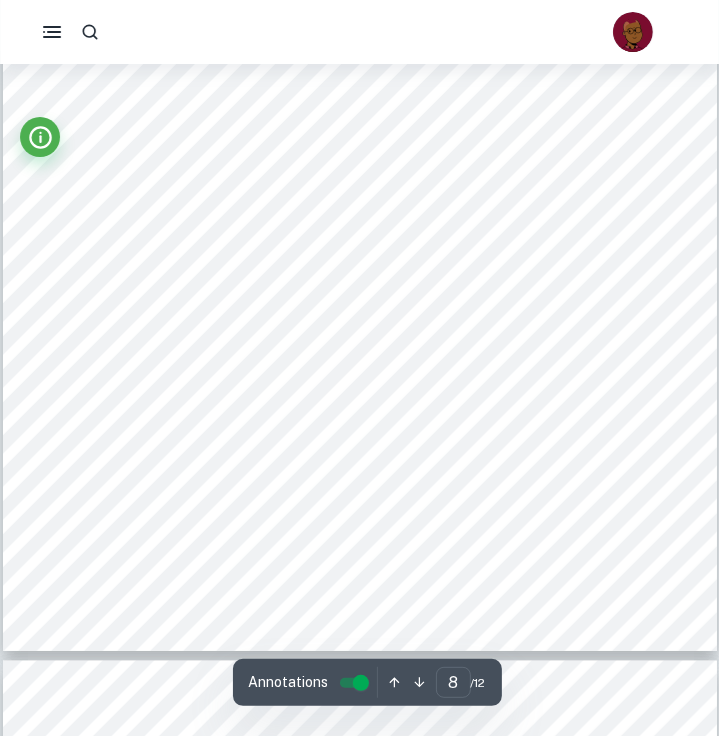 scroll, scrollTop: 7769, scrollLeft: 0, axis: vertical 